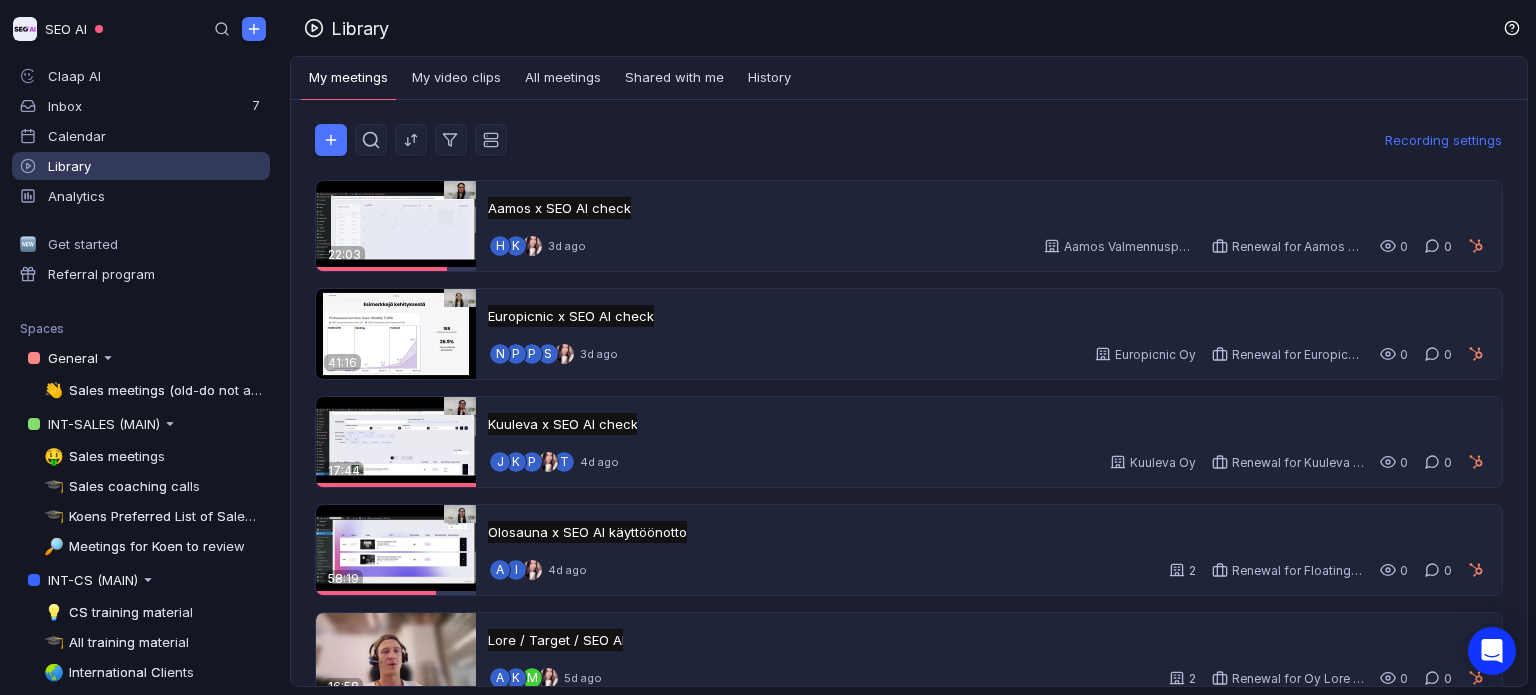 scroll, scrollTop: 0, scrollLeft: 0, axis: both 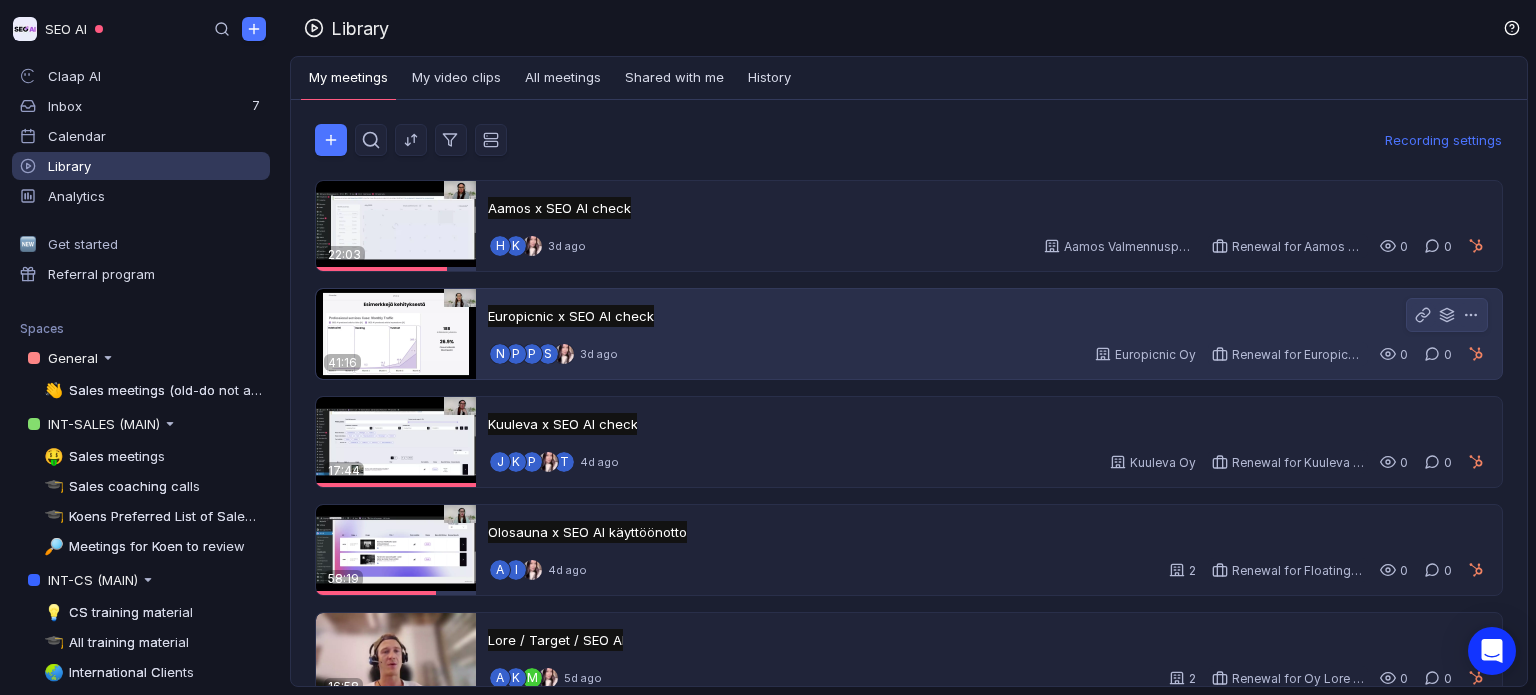 click at bounding box center (396, 334) 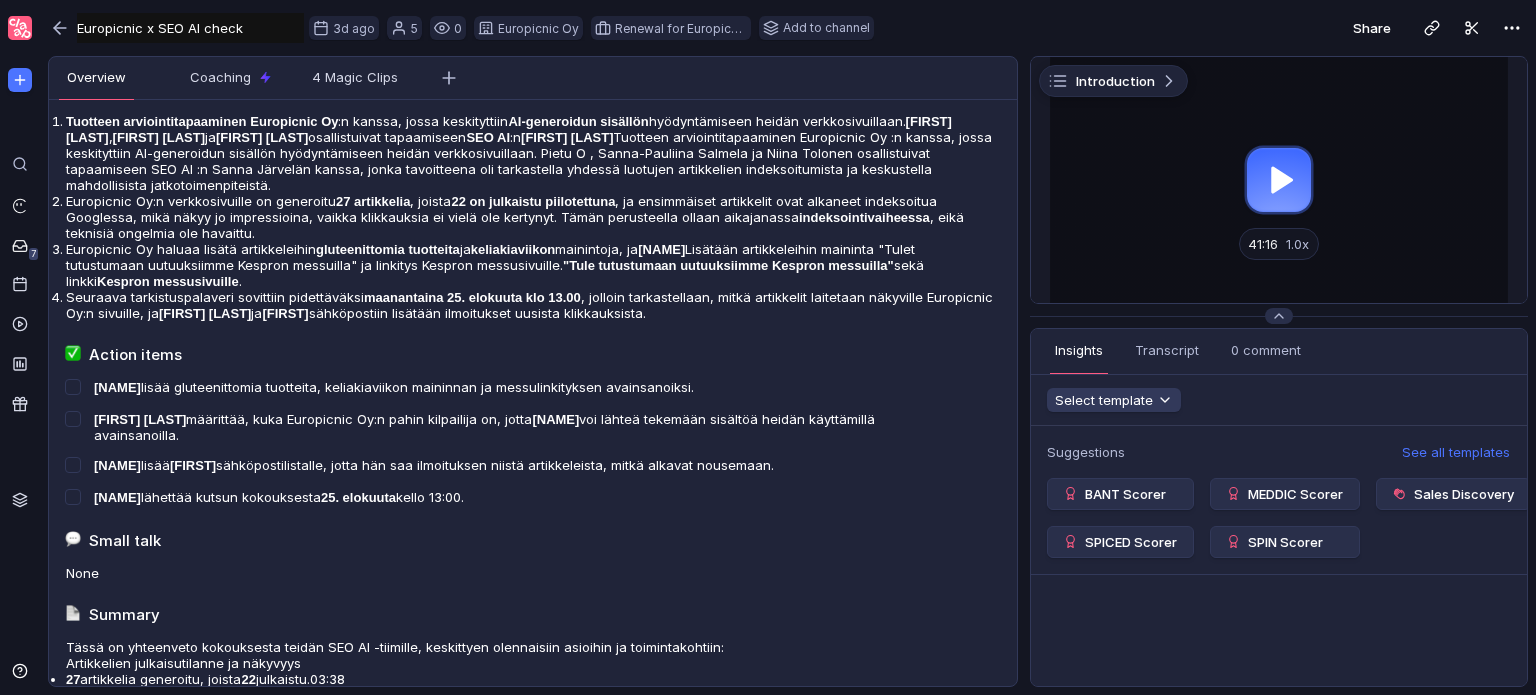 scroll, scrollTop: 352, scrollLeft: 0, axis: vertical 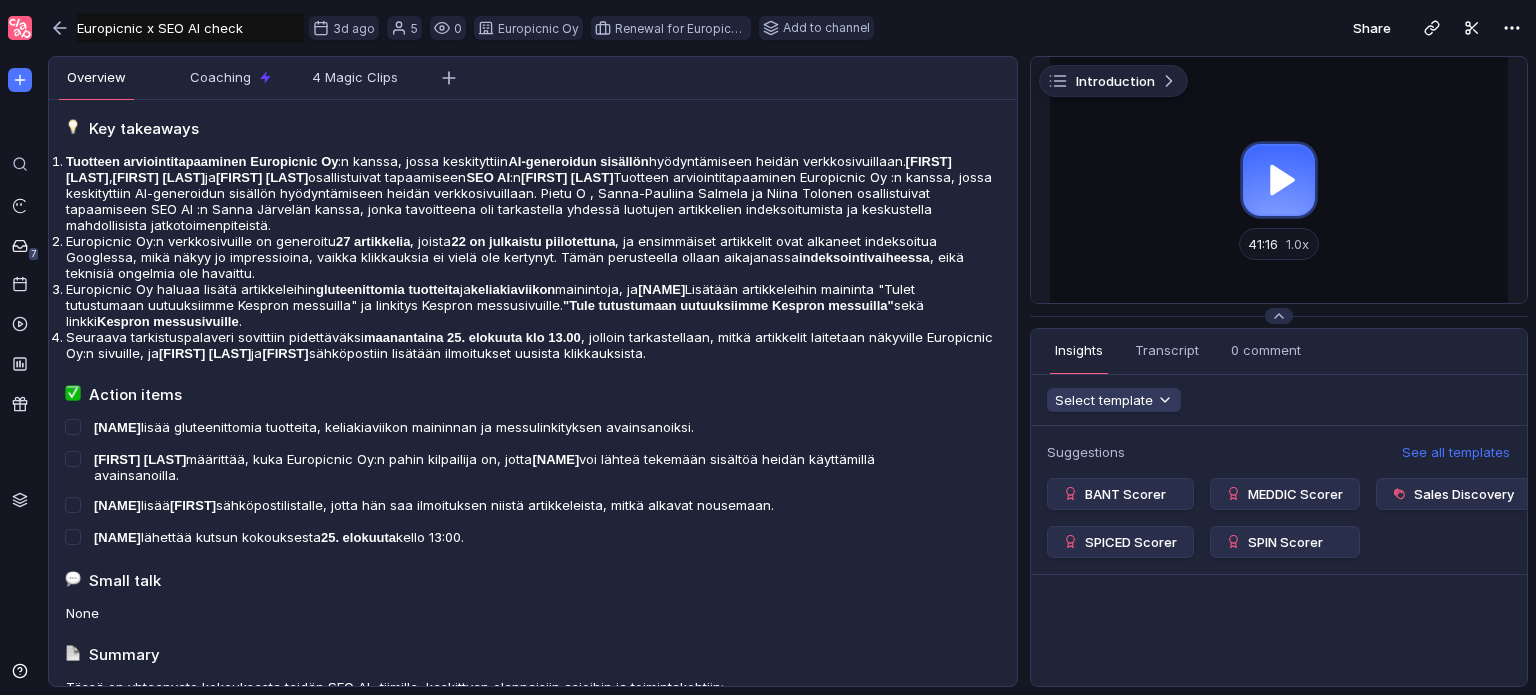 click at bounding box center [1279, 180] 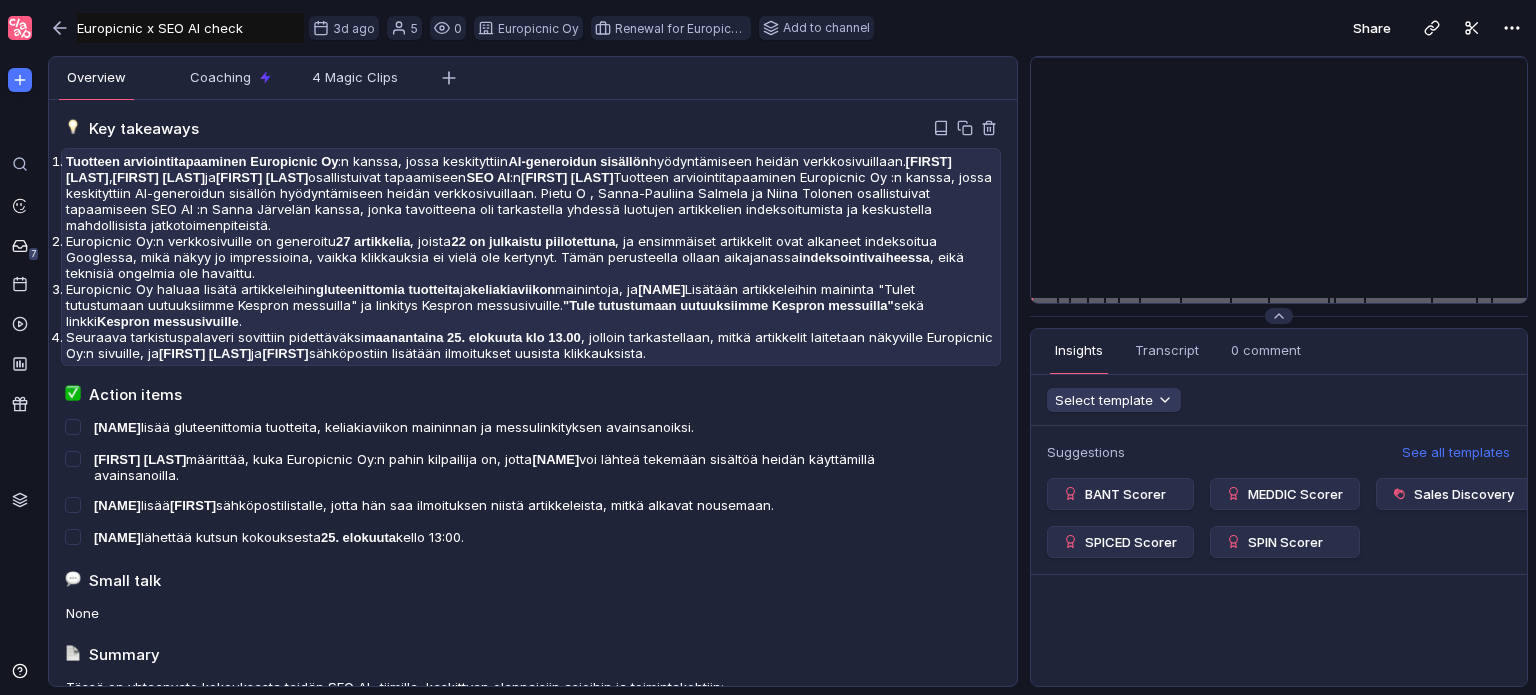 click on "Europicnic Oy:n verkkosivuille on generoitu  27 artikkelia , joista  22 on julkaistu piilotettuna , ja ensimmäiset artikkelit ovat alkaneet indeksoitua Googlessa, mikä näkyy jo impressioina, vaikka klikkauksia ei vielä ole kertynyt. Tämän perusteella ollaan aikajanassa  indeksointivaiheessa , eikä teknisiä ongelmia ole havaittu." at bounding box center (531, 193) 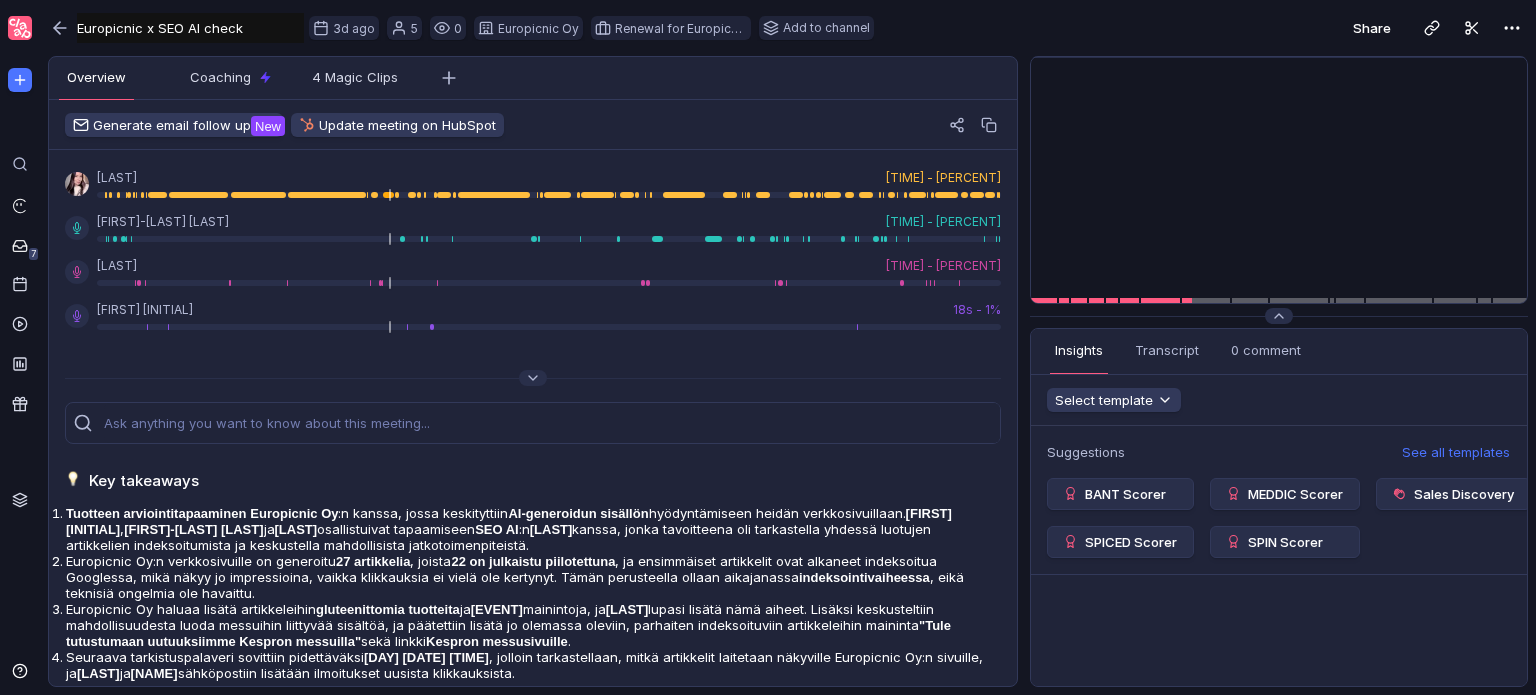 scroll, scrollTop: 0, scrollLeft: 0, axis: both 